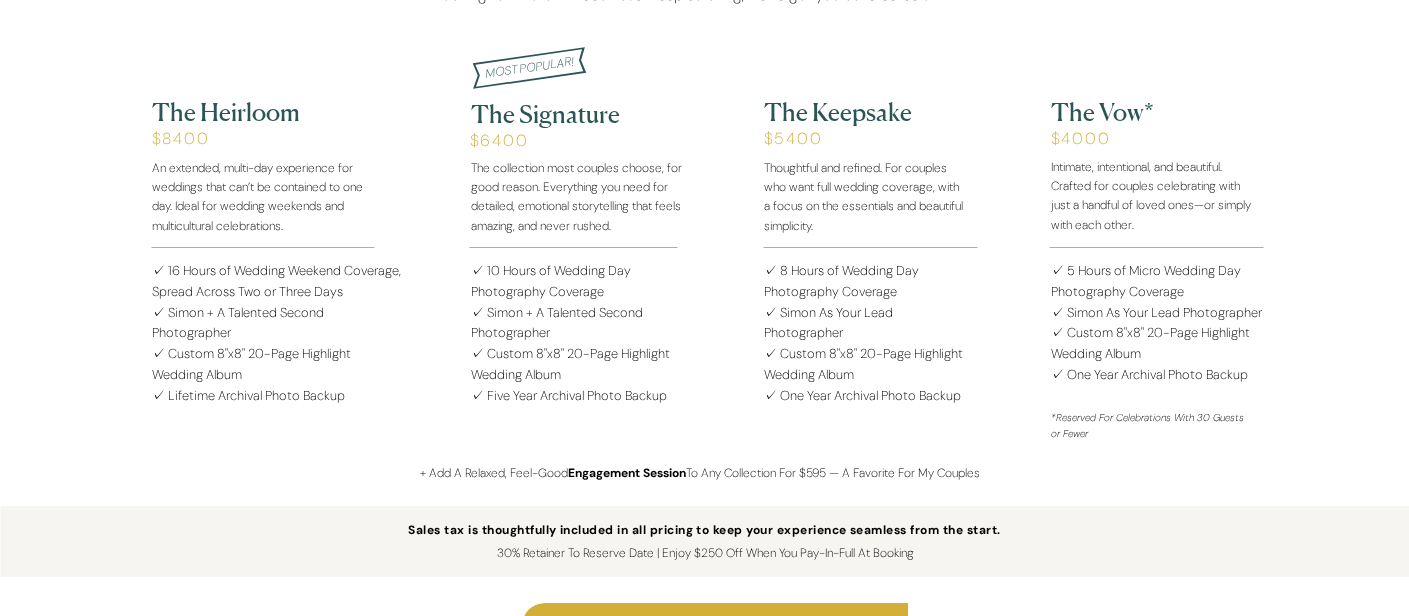 scroll, scrollTop: 2409, scrollLeft: 0, axis: vertical 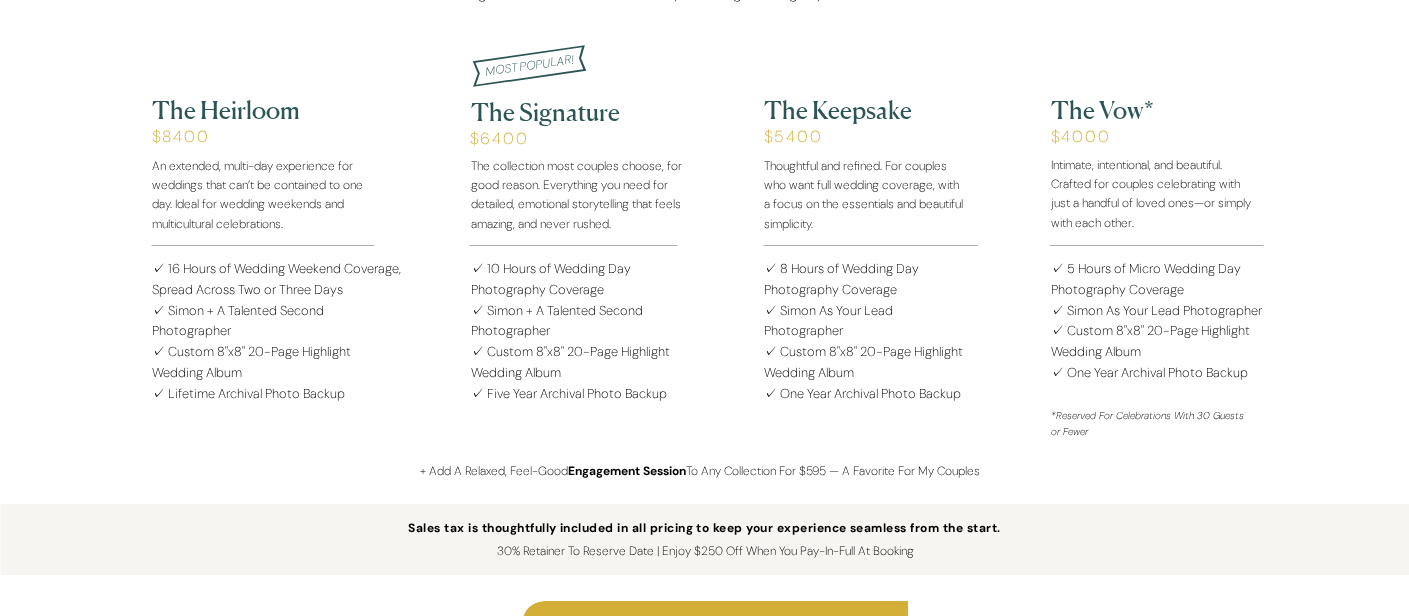 click on "$5400" at bounding box center [875, 148] 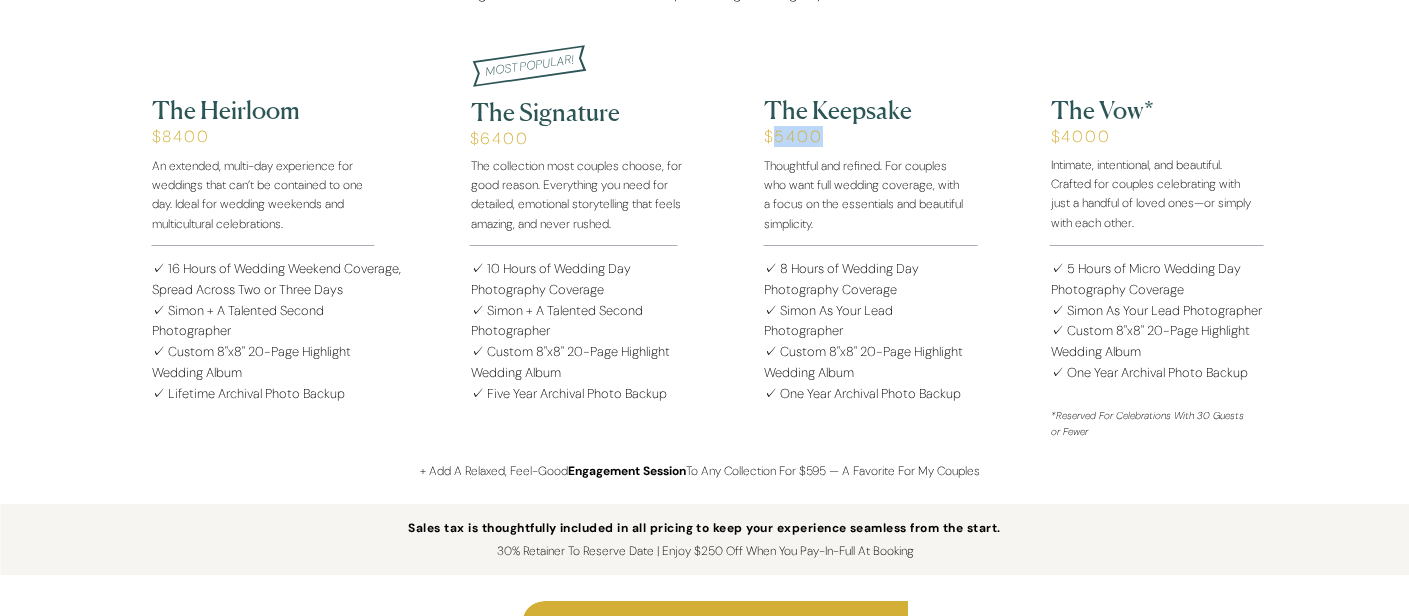 click on "$5400" at bounding box center [875, 148] 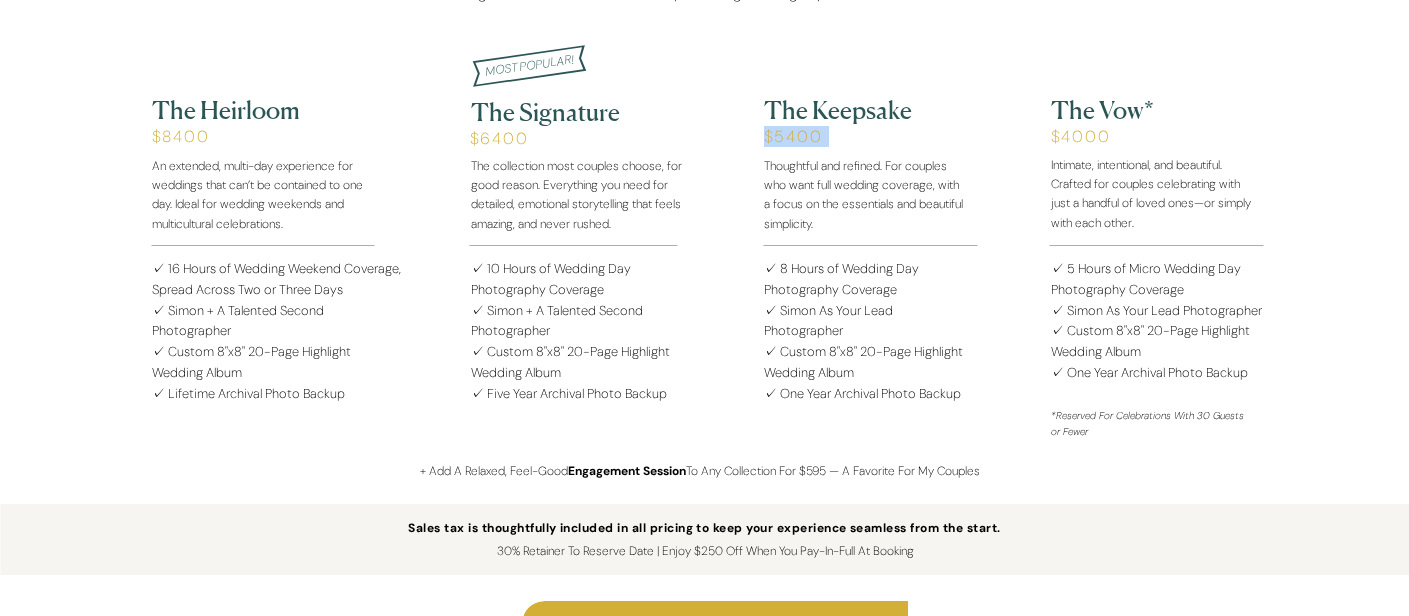 click on "$5400" at bounding box center (875, 148) 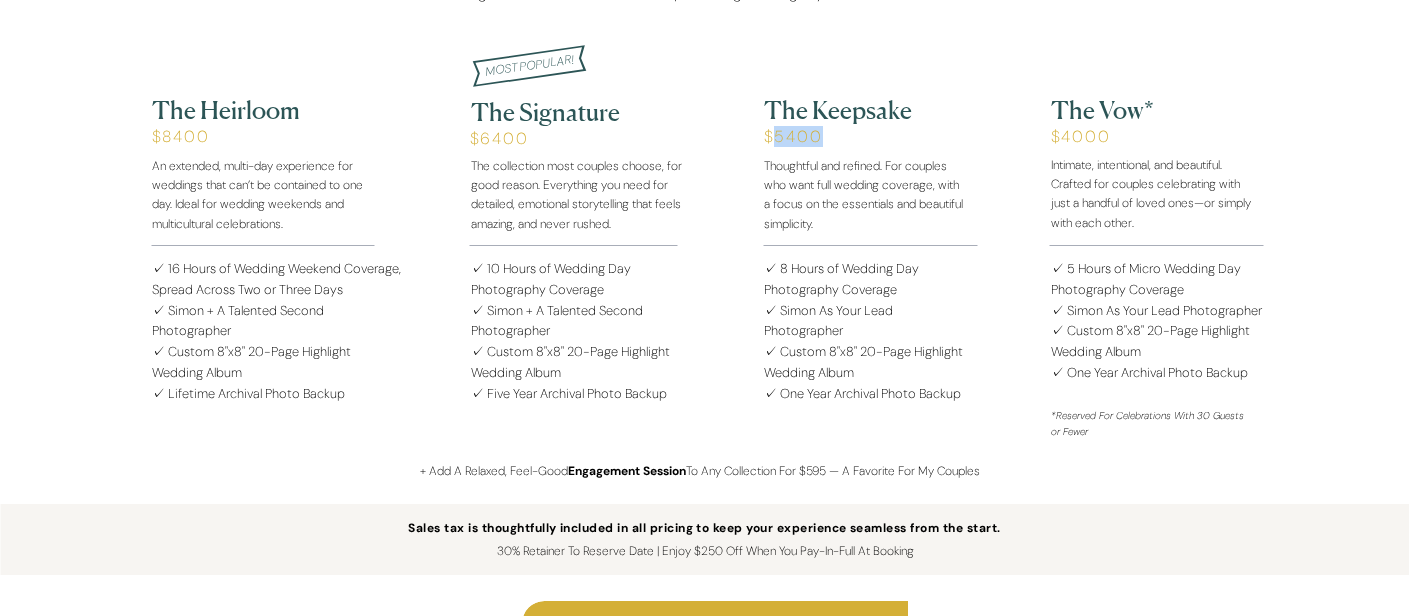 click on "$5400" at bounding box center (875, 148) 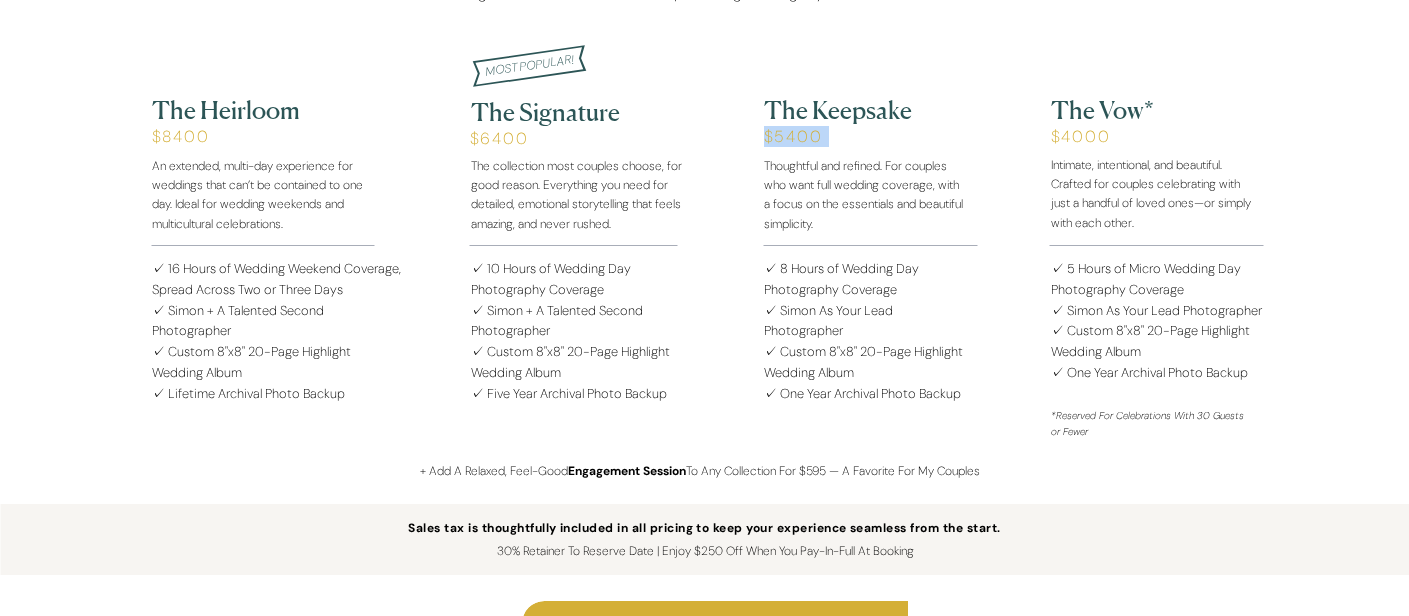click on "$5400" at bounding box center [875, 148] 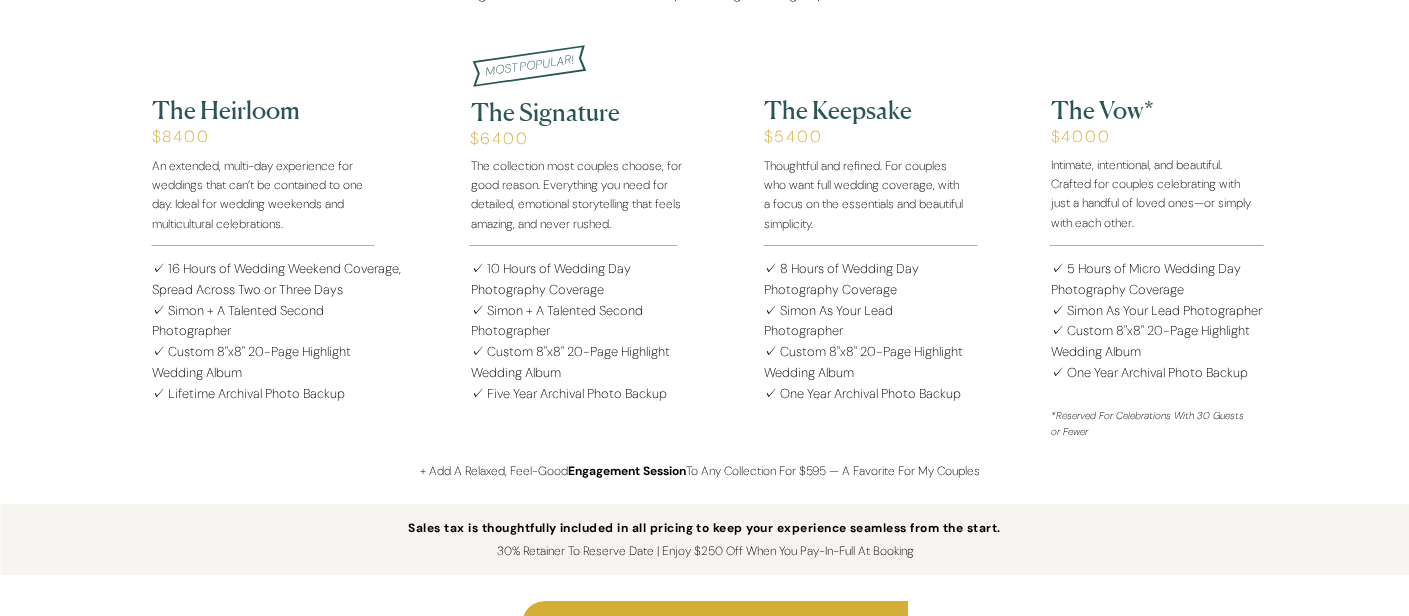 click on "$6400" at bounding box center [581, 143] 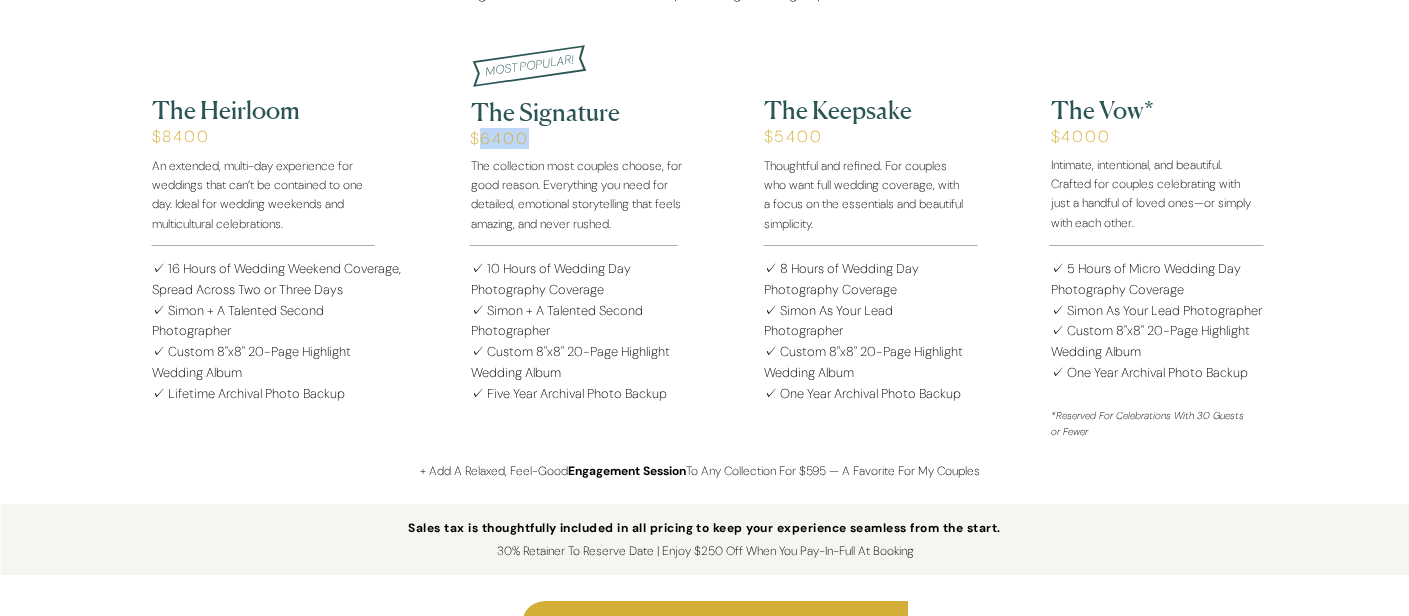 click on "$6400" at bounding box center [581, 143] 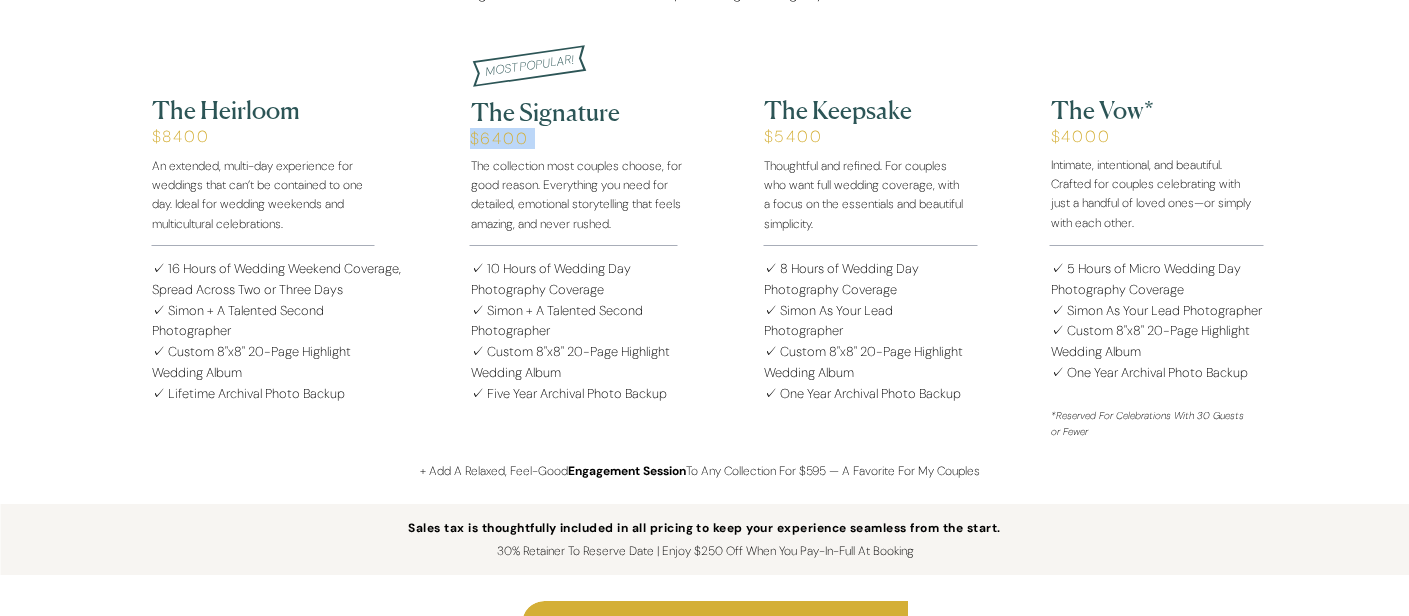 click on "$6400" at bounding box center [581, 143] 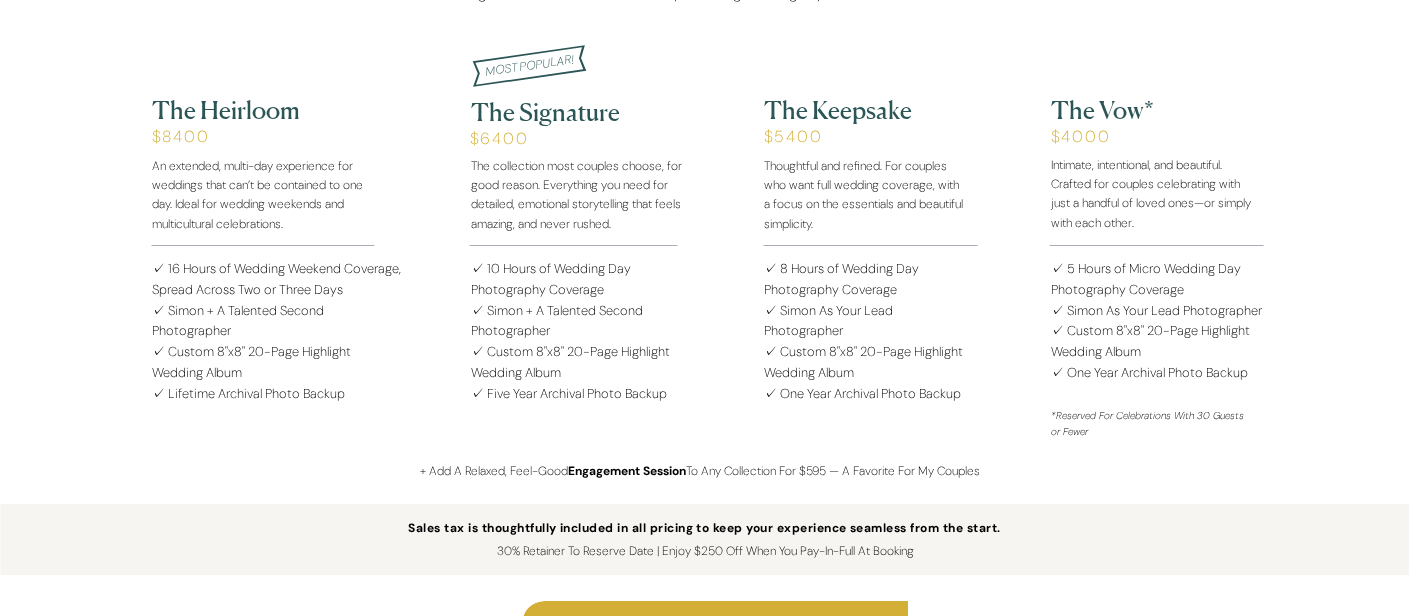 click on "The collection most couples choose, for good reason. Everything you need for detailed, emotional storytelling that feels amazing, and never rushed." at bounding box center (582, 192) 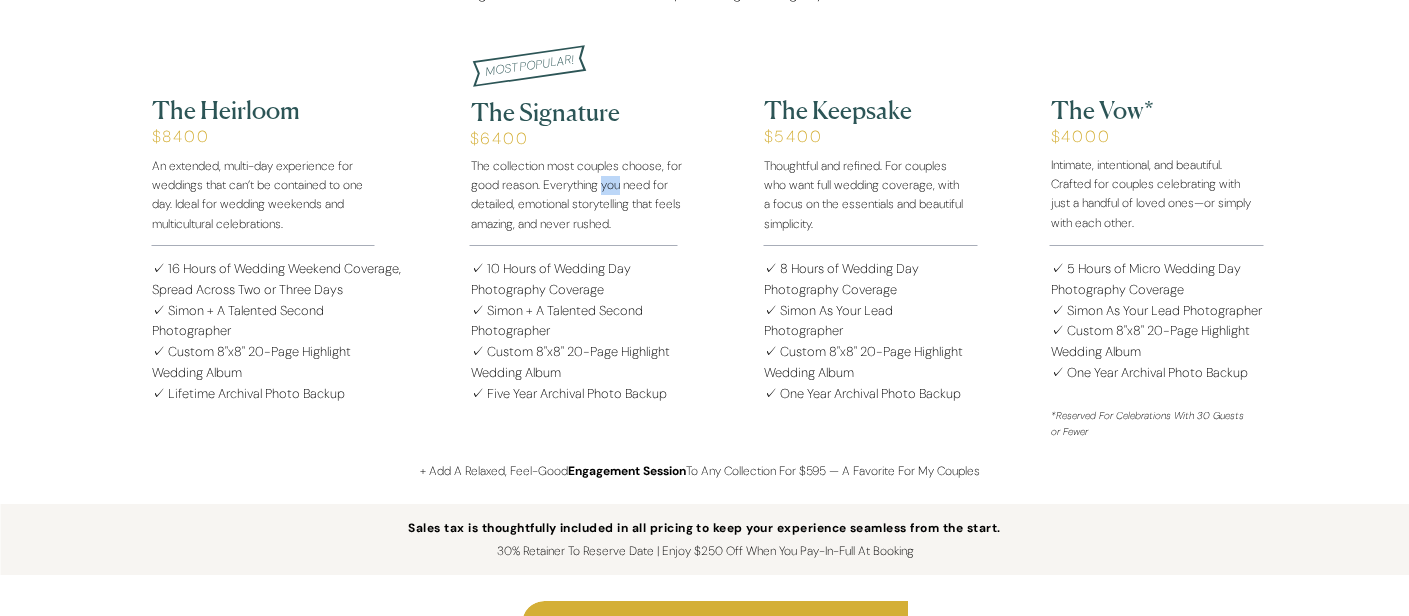 click on "The collection most couples choose, for good reason. Everything you need for detailed, emotional storytelling that feels amazing, and never rushed." at bounding box center (582, 192) 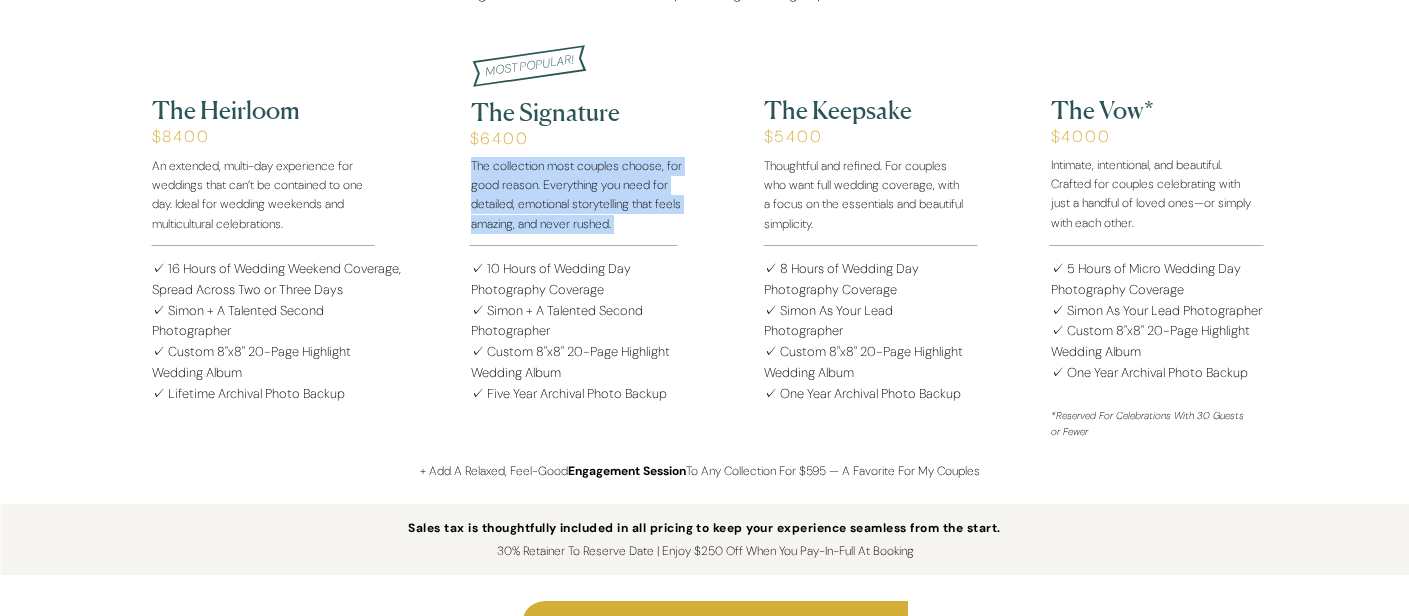 click on "The collection most couples choose, for good reason. Everything you need for detailed, emotional storytelling that feels amazing, and never rushed." at bounding box center (582, 192) 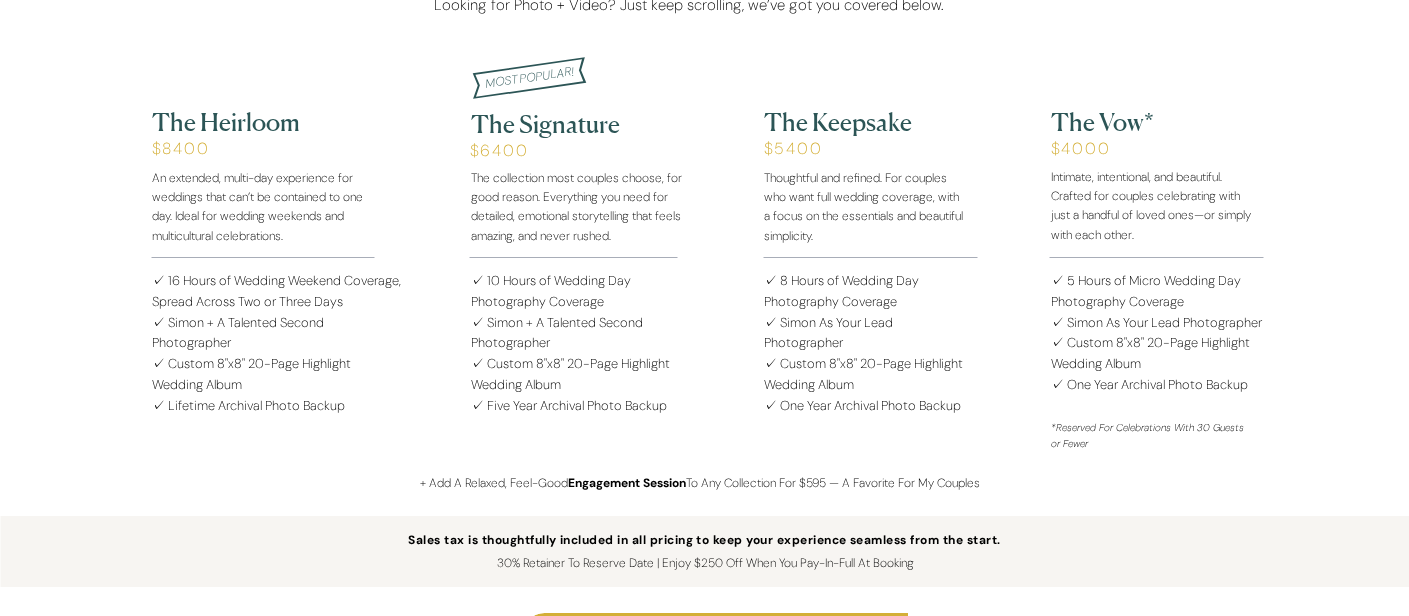 scroll, scrollTop: 2398, scrollLeft: 0, axis: vertical 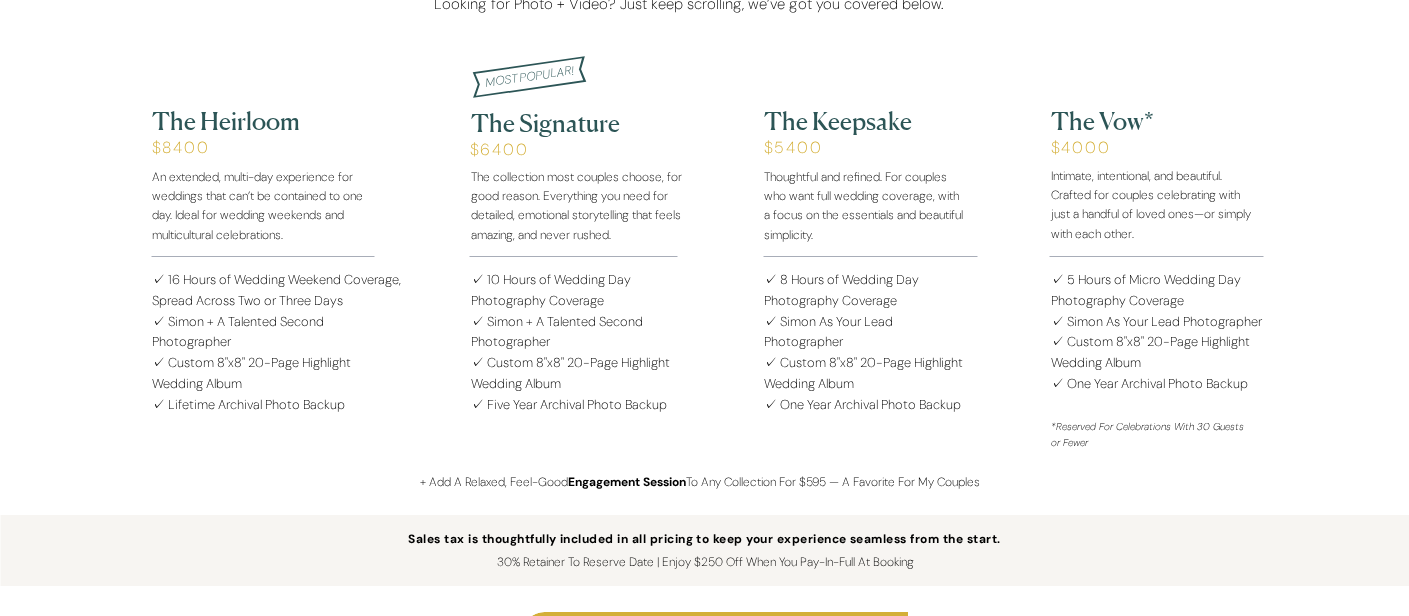 click on "✓ 10 Hours of Wedding Day Photography Coverage ✓ Simon + A Talented Second Photographer ✓ Custom 8"x8" 20-Page Highlight Wedding Album ✓ Five Year Archival Photo Backup" at bounding box center (577, 339) 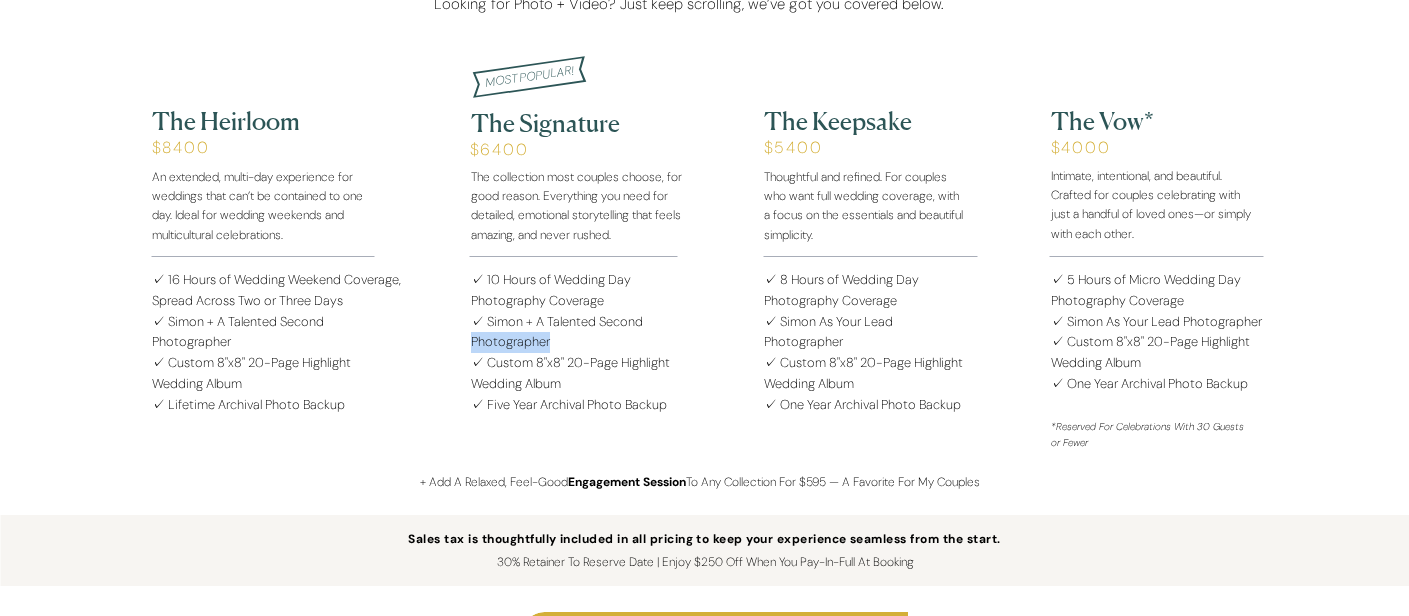 click on "✓ 10 Hours of Wedding Day Photography Coverage ✓ Simon + A Talented Second Photographer ✓ Custom 8"x8" 20-Page Highlight Wedding Album ✓ Five Year Archival Photo Backup" at bounding box center [577, 339] 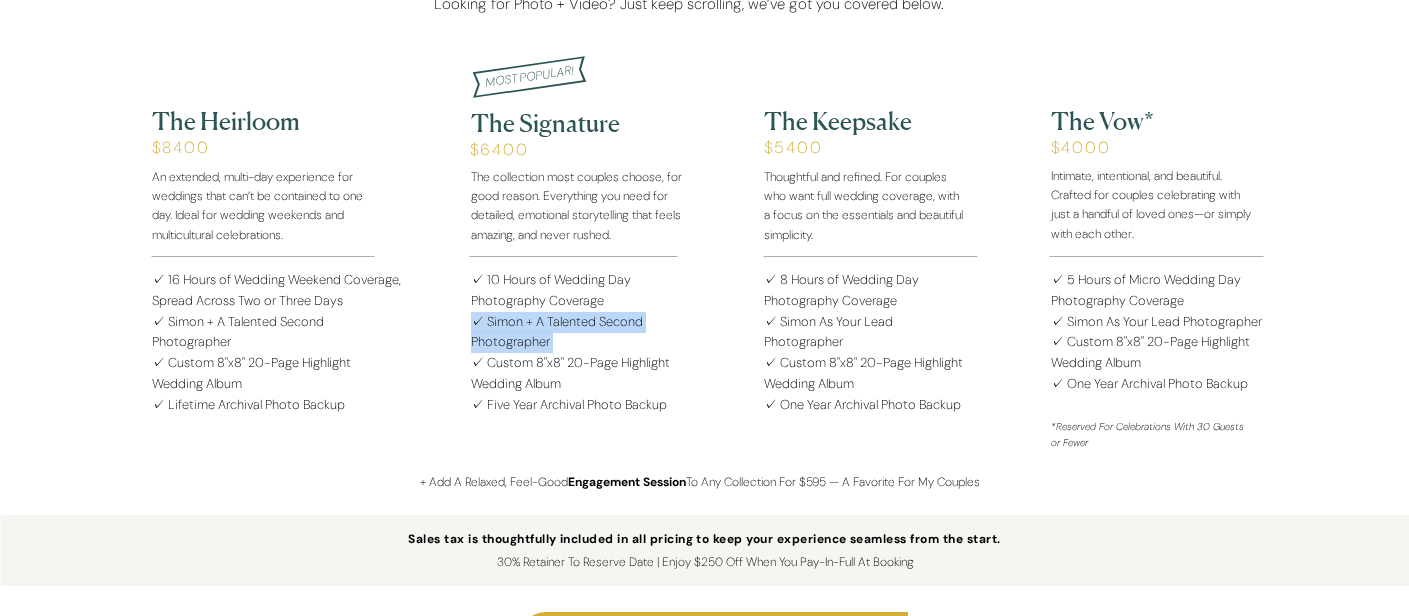 click on "✓ 10 Hours of Wedding Day Photography Coverage ✓ Simon + A Talented Second Photographer ✓ Custom 8"x8" 20-Page Highlight Wedding Album ✓ Five Year Archival Photo Backup" at bounding box center (577, 339) 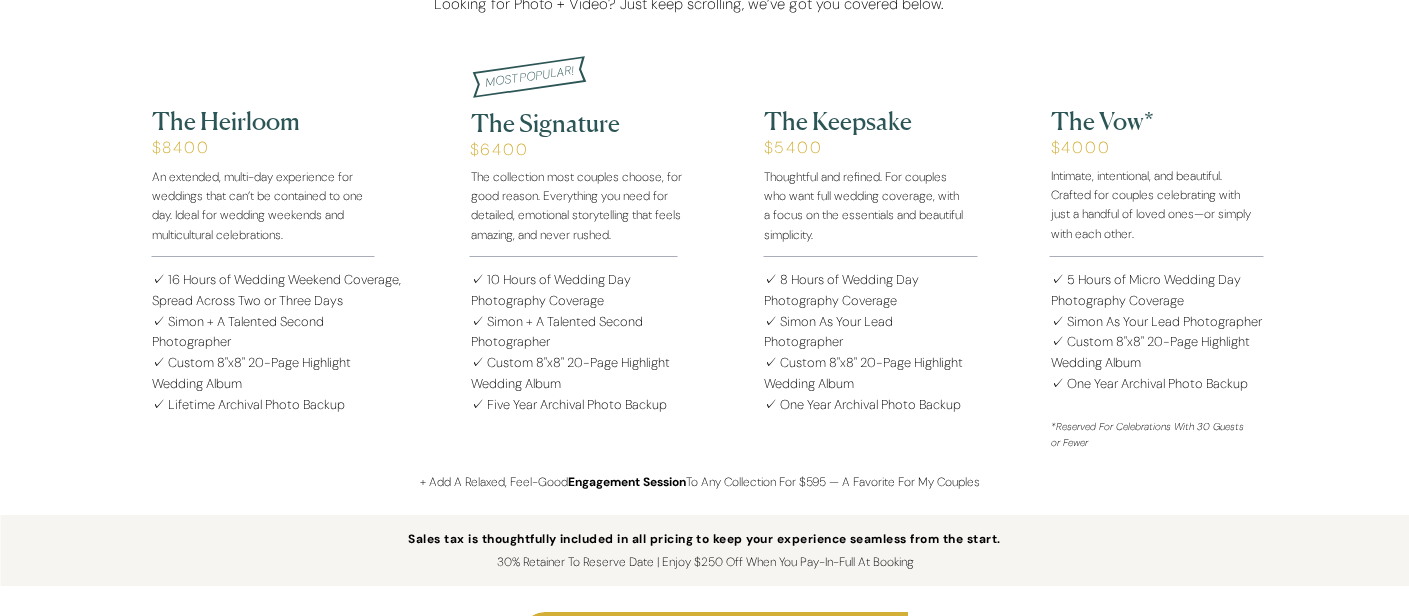 click on "✓ 10 Hours of Wedding Day Photography Coverage ✓ Simon + A Talented Second Photographer ✓ Custom 8"x8" 20-Page Highlight Wedding Album ✓ Five Year Archival Photo Backup" at bounding box center (577, 339) 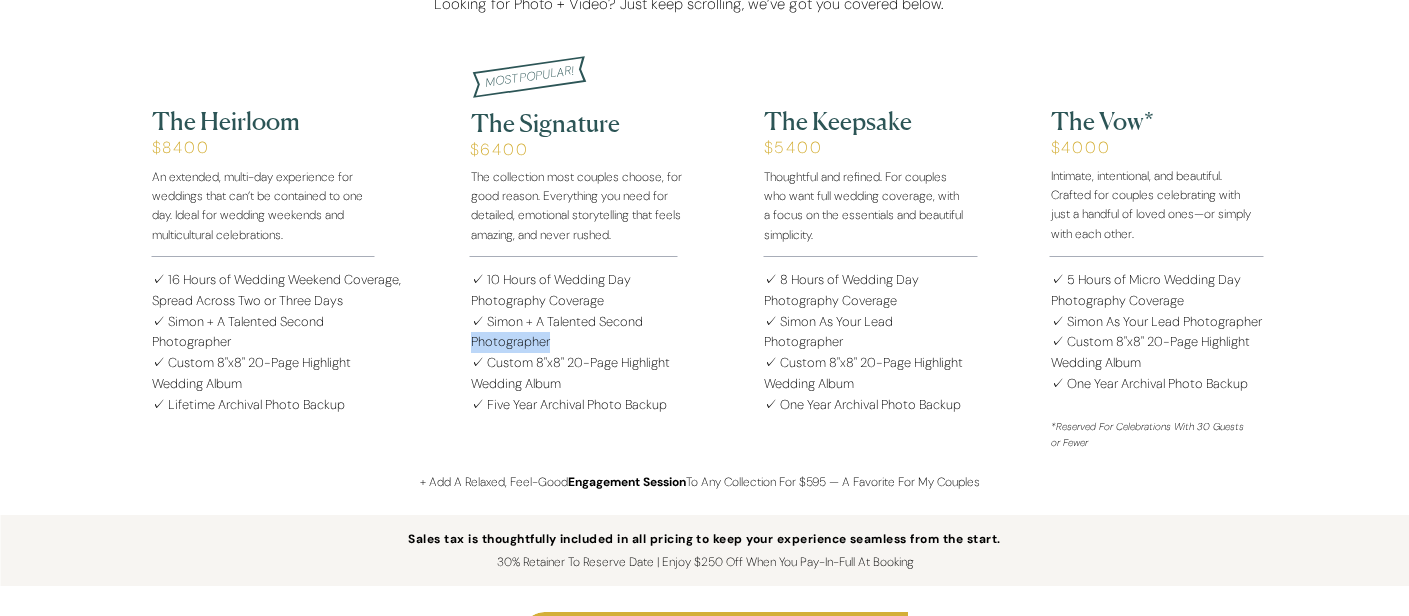 click on "✓ 10 Hours of Wedding Day Photography Coverage ✓ Simon + A Talented Second Photographer ✓ Custom 8"x8" 20-Page Highlight Wedding Album ✓ Five Year Archival Photo Backup" at bounding box center (577, 339) 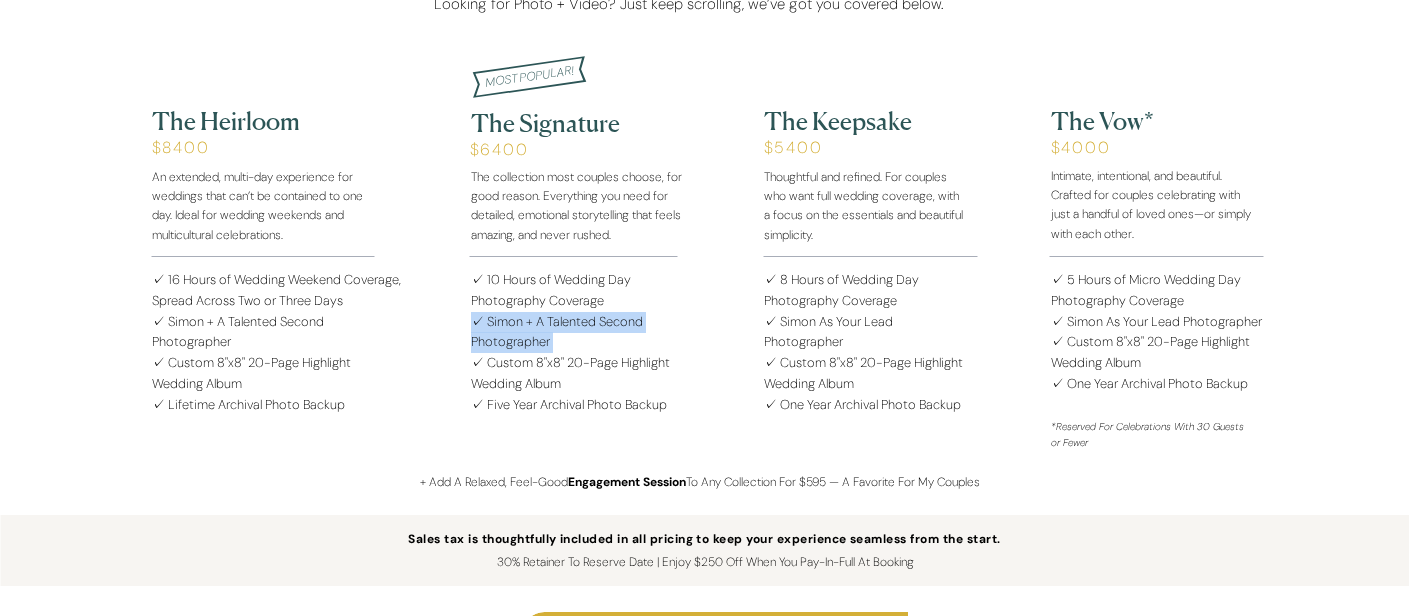 click on "✓ 10 Hours of Wedding Day Photography Coverage ✓ Simon + A Talented Second Photographer ✓ Custom 8"x8" 20-Page Highlight Wedding Album ✓ Five Year Archival Photo Backup" at bounding box center (577, 339) 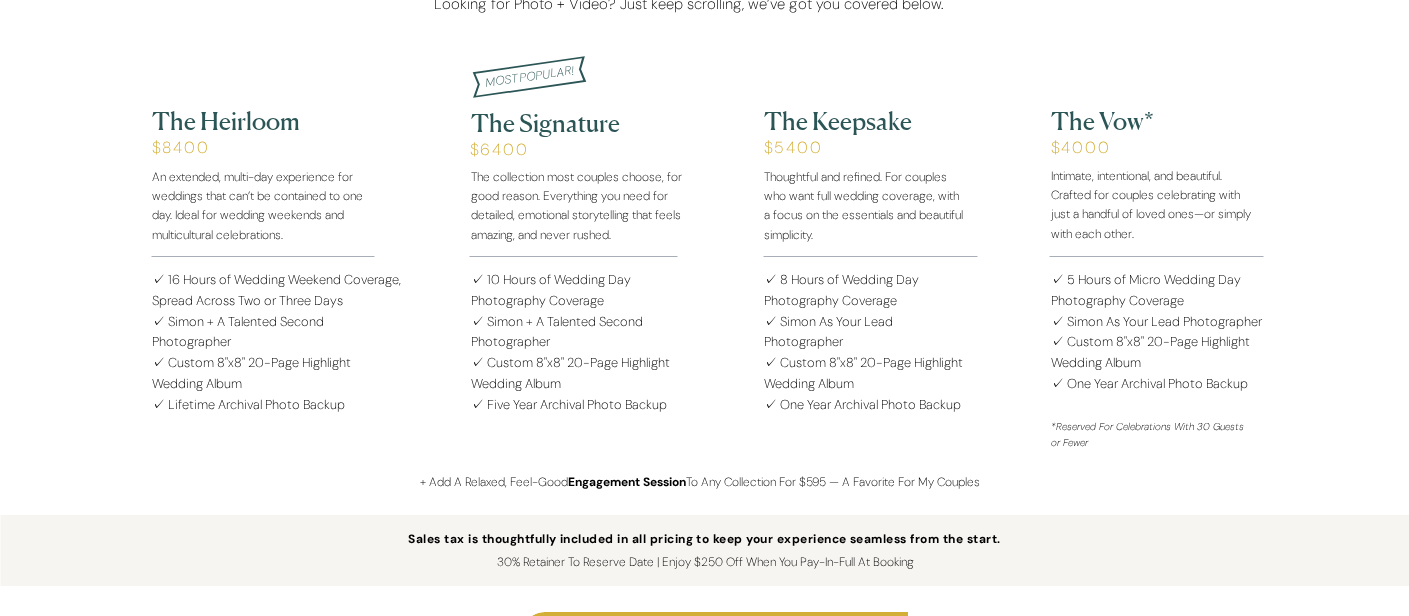 click on "✓ 10 Hours of Wedding Day Photography Coverage ✓ Simon + A Talented Second Photographer ✓ Custom 8"x8" 20-Page Highlight Wedding Album ✓ Five Year Archival Photo Backup" at bounding box center [577, 339] 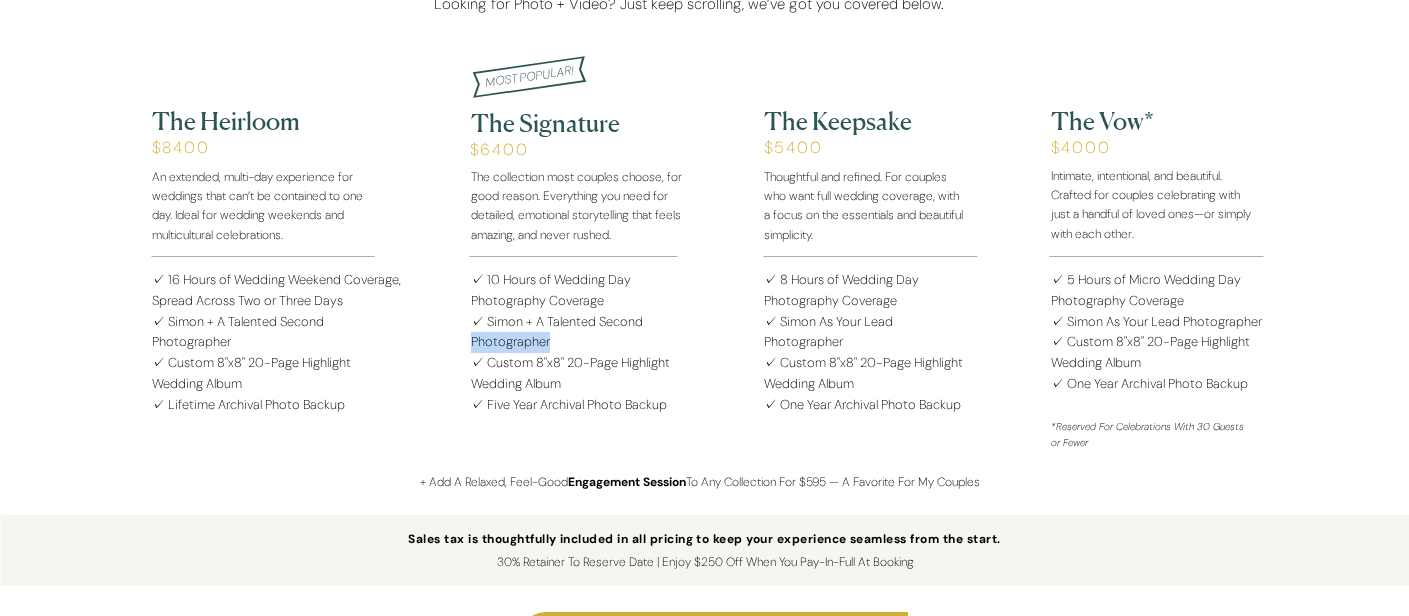 click on "✓ 10 Hours of Wedding Day Photography Coverage ✓ Simon + A Talented Second Photographer ✓ Custom 8"x8" 20-Page Highlight Wedding Album ✓ Five Year Archival Photo Backup" at bounding box center [577, 339] 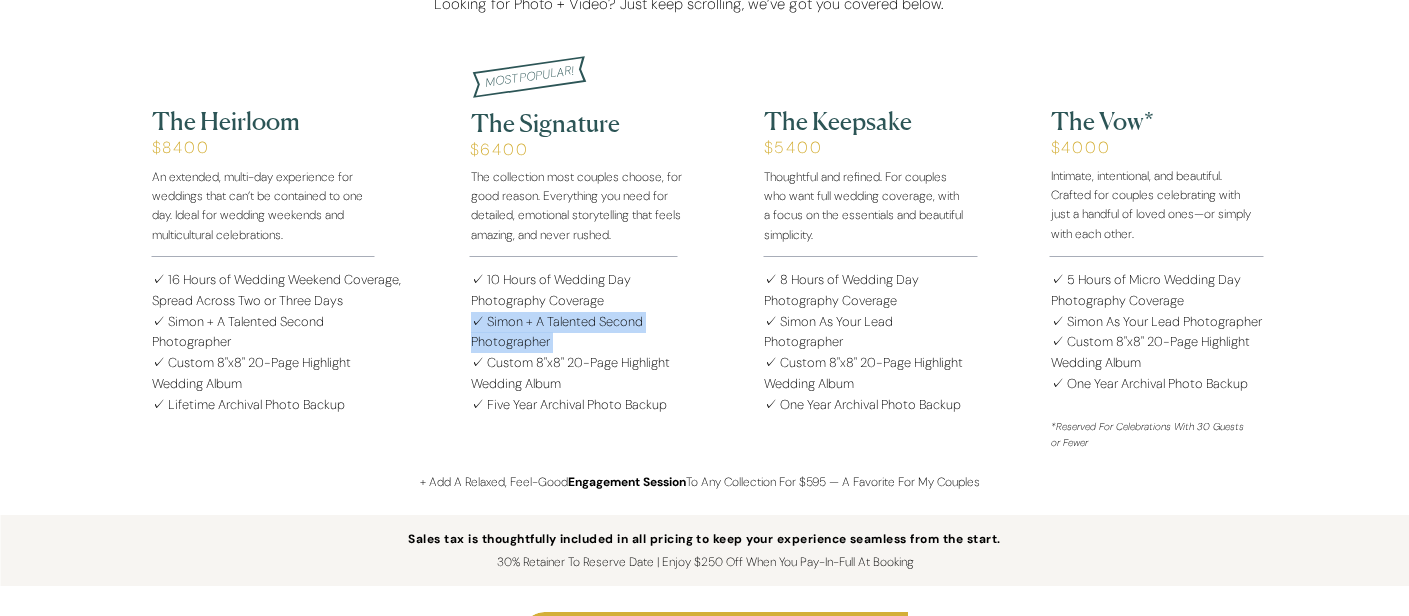 click on "✓ 10 Hours of Wedding Day Photography Coverage ✓ Simon + A Talented Second Photographer ✓ Custom 8"x8" 20-Page Highlight Wedding Album ✓ Five Year Archival Photo Backup" at bounding box center [577, 339] 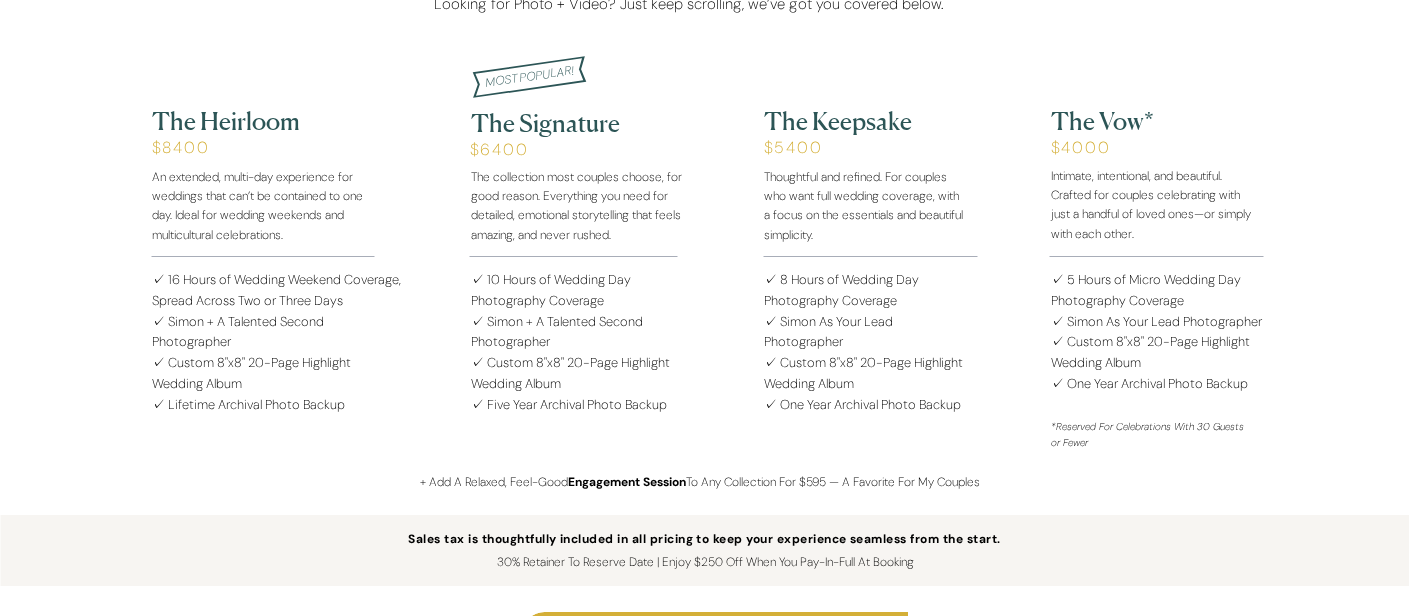 click on "✓ 10 Hours of Wedding Day Photography Coverage ✓ Simon + A Talented Second Photographer ✓ Custom 8"x8" 20-Page Highlight Wedding Album ✓ Five Year Archival Photo Backup" at bounding box center [577, 339] 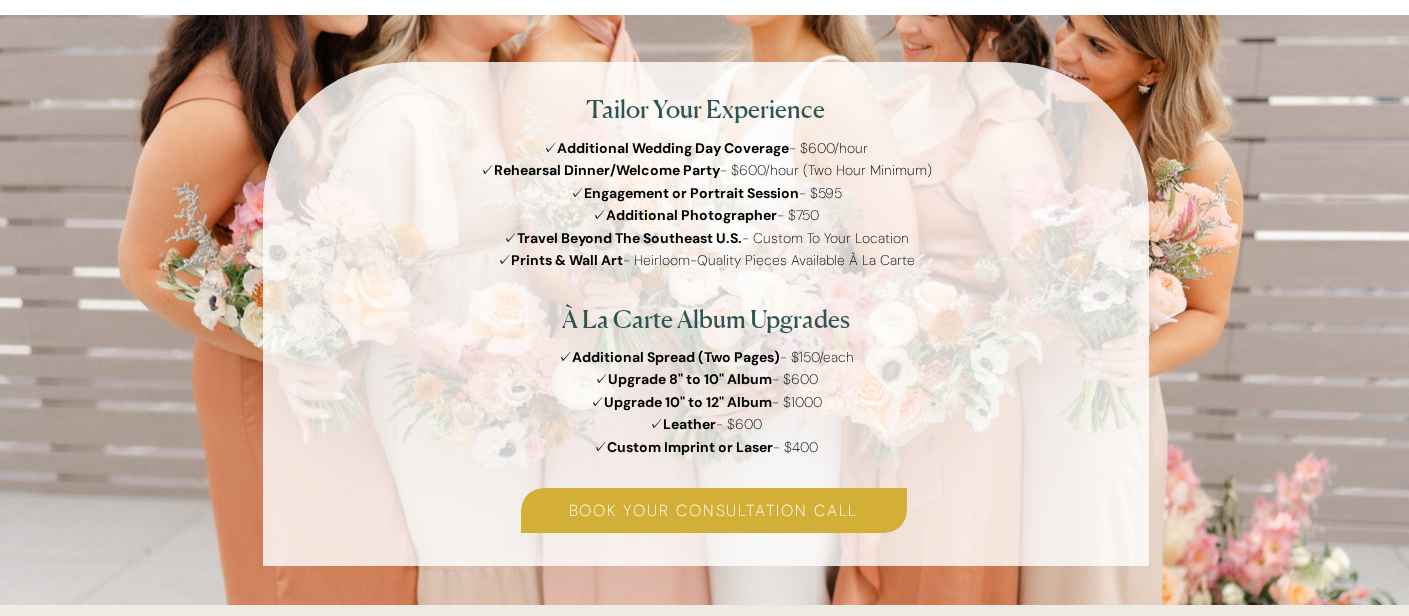 scroll, scrollTop: 3064, scrollLeft: 0, axis: vertical 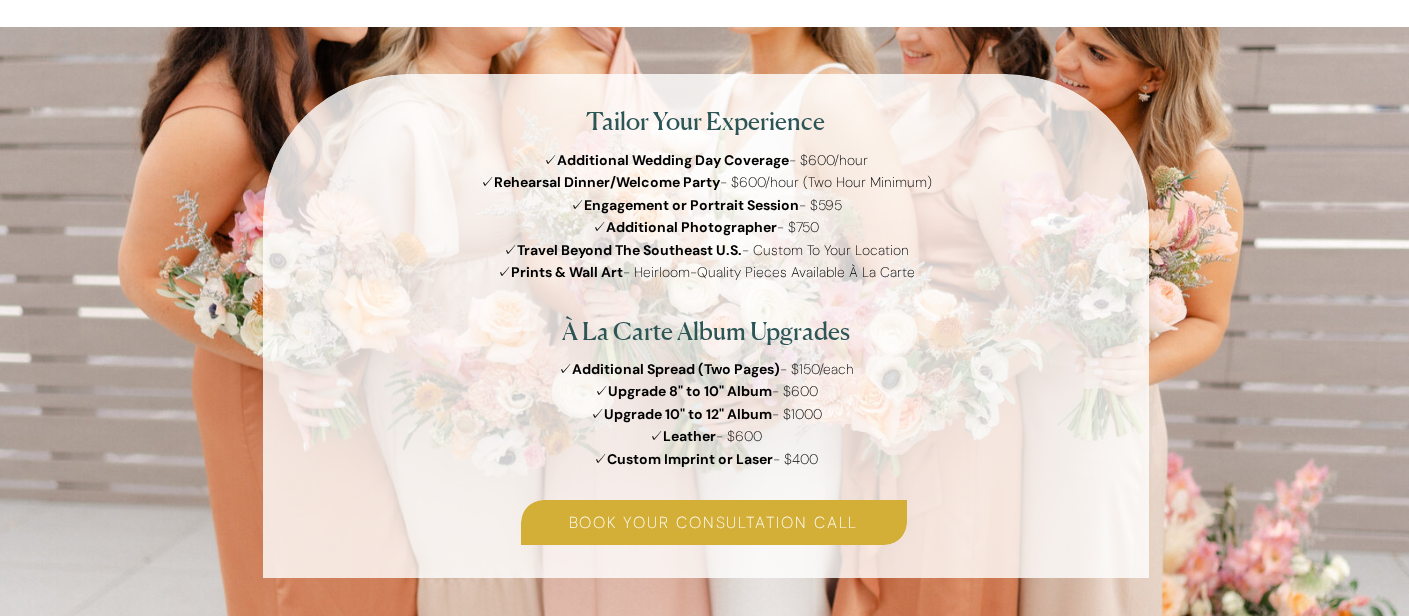 click on "✓  Additional Wedding Day Coverage  - $600/hour ✓  Rehearsal Dinner/Welcome Party  - $600/hour (Two Hour Minimum) ✓  Engagement or Portrait Session  - $595 ✓  Additional Photographer  - $750 ✓  Travel Beyond The Southeast U.S.  - Custom To Your Location ✓  Prints & Wall Art  - Heirloom-Quality Pieces Available À La Carte" at bounding box center [706, 243] 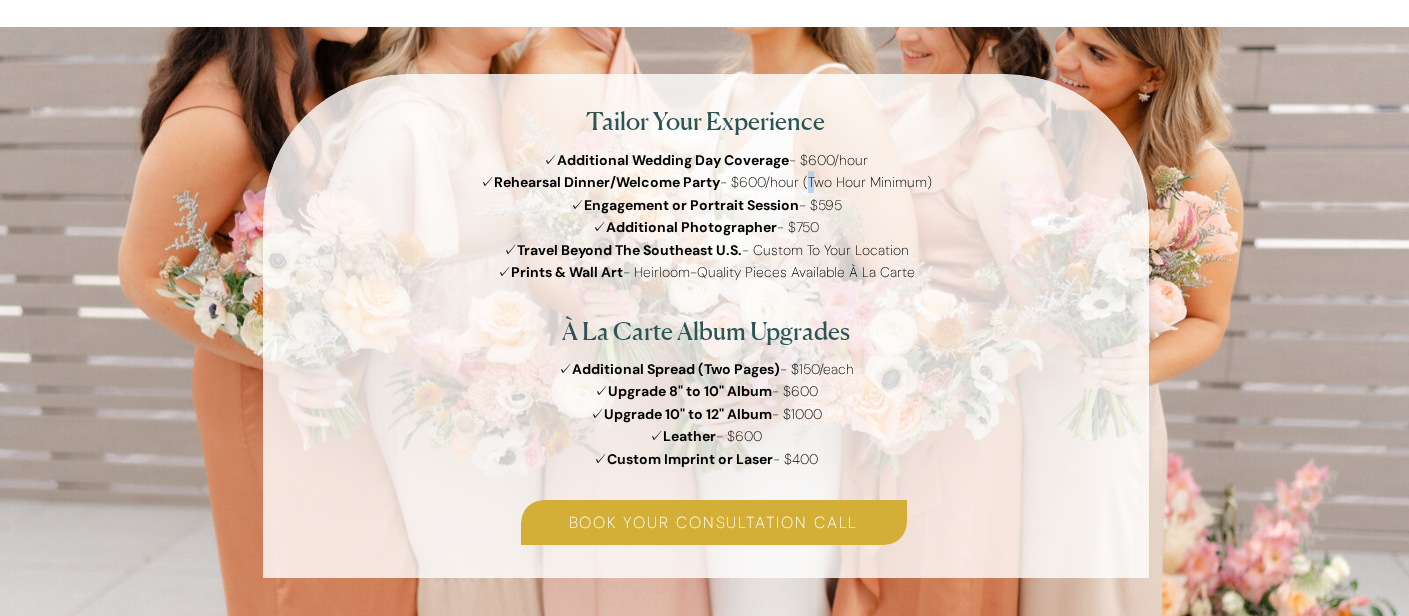 click on "✓  Additional Wedding Day Coverage  - $600/hour ✓  Rehearsal Dinner/Welcome Party  - $600/hour (Two Hour Minimum) ✓  Engagement or Portrait Session  - $595 ✓  Additional Photographer  - $750 ✓  Travel Beyond The Southeast U.S.  - Custom To Your Location ✓  Prints & Wall Art  - Heirloom-Quality Pieces Available À La Carte" at bounding box center [706, 243] 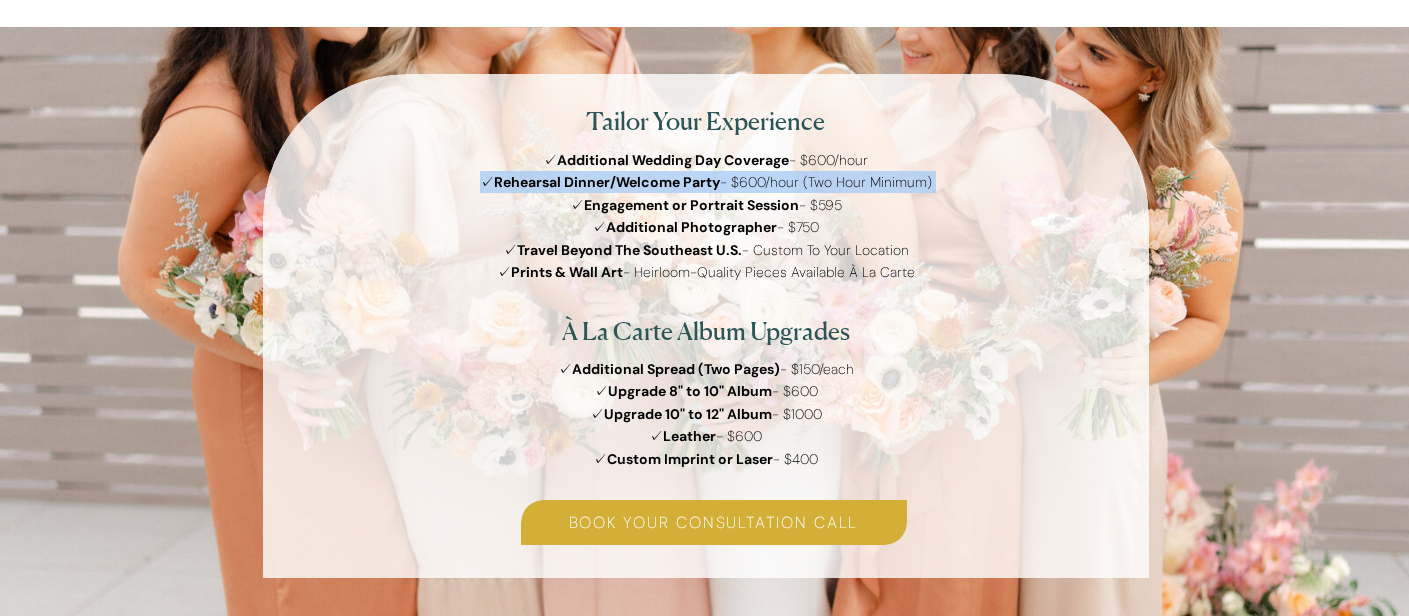 click on "✓  Additional Wedding Day Coverage  - $600/hour ✓  Rehearsal Dinner/Welcome Party  - $600/hour (Two Hour Minimum) ✓  Engagement or Portrait Session  - $595 ✓  Additional Photographer  - $750 ✓  Travel Beyond The Southeast U.S.  - Custom To Your Location ✓  Prints & Wall Art  - Heirloom-Quality Pieces Available À La Carte" at bounding box center (706, 243) 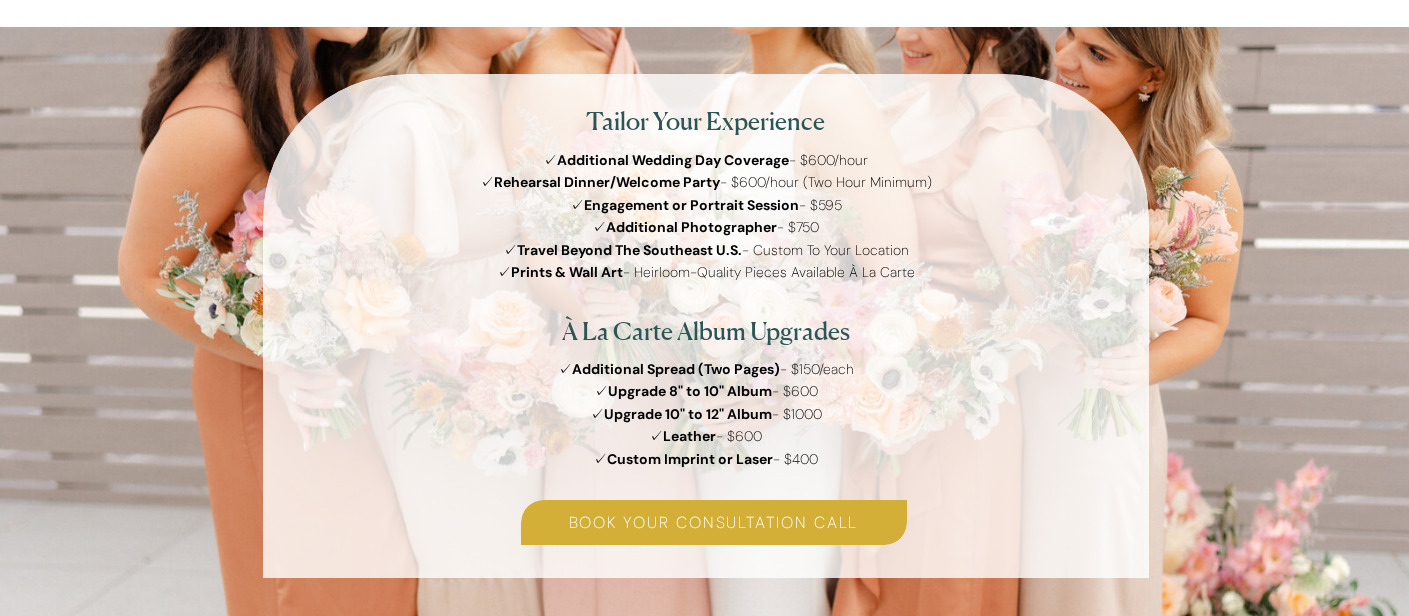 click on "✓  Additional Wedding Day Coverage  - $600/hour ✓  Rehearsal Dinner/Welcome Party  - $600/hour (Two Hour Minimum) ✓  Engagement or Portrait Session  - $595 ✓  Additional Photographer  - $750 ✓  Travel Beyond The Southeast U.S.  - Custom To Your Location ✓  Prints & Wall Art  - Heirloom-Quality Pieces Available À La Carte" at bounding box center [706, 243] 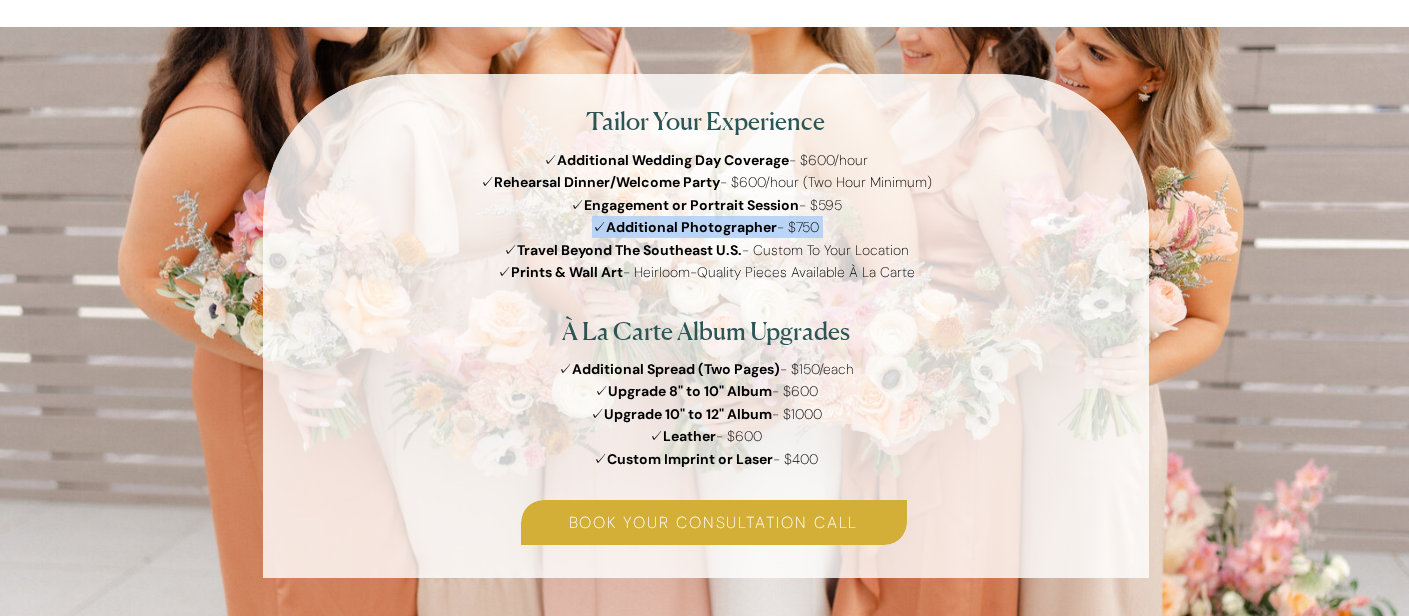 click on "✓  Additional Wedding Day Coverage  - $600/hour ✓  Rehearsal Dinner/Welcome Party  - $600/hour (Two Hour Minimum) ✓  Engagement or Portrait Session  - $595 ✓  Additional Photographer  - $750 ✓  Travel Beyond The Southeast U.S.  - Custom To Your Location ✓  Prints & Wall Art  - Heirloom-Quality Pieces Available À La Carte" at bounding box center [706, 243] 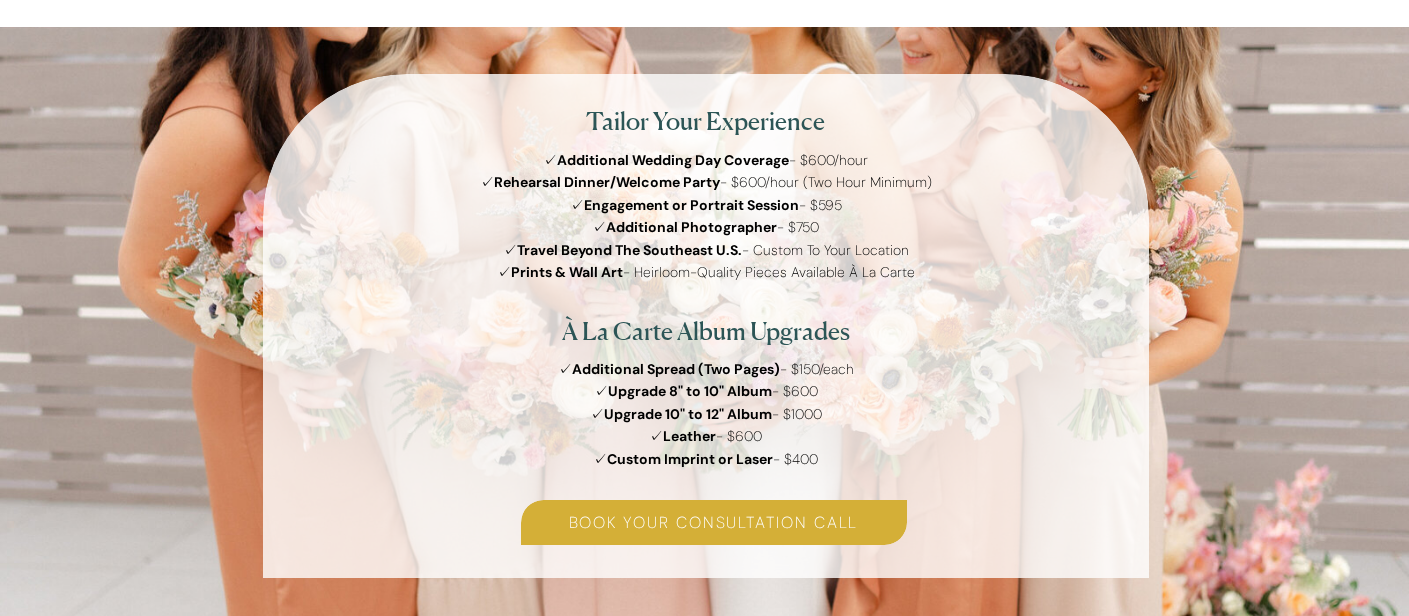 click on "✓  Additional Wedding Day Coverage  - $600/hour ✓  Rehearsal Dinner/Welcome Party  - $600/hour (Two Hour Minimum) ✓  Engagement or Portrait Session  - $595 ✓  Additional Photographer  - $750 ✓  Travel Beyond The Southeast U.S.  - Custom To Your Location ✓  Prints & Wall Art  - Heirloom-Quality Pieces Available À La Carte" at bounding box center [706, 243] 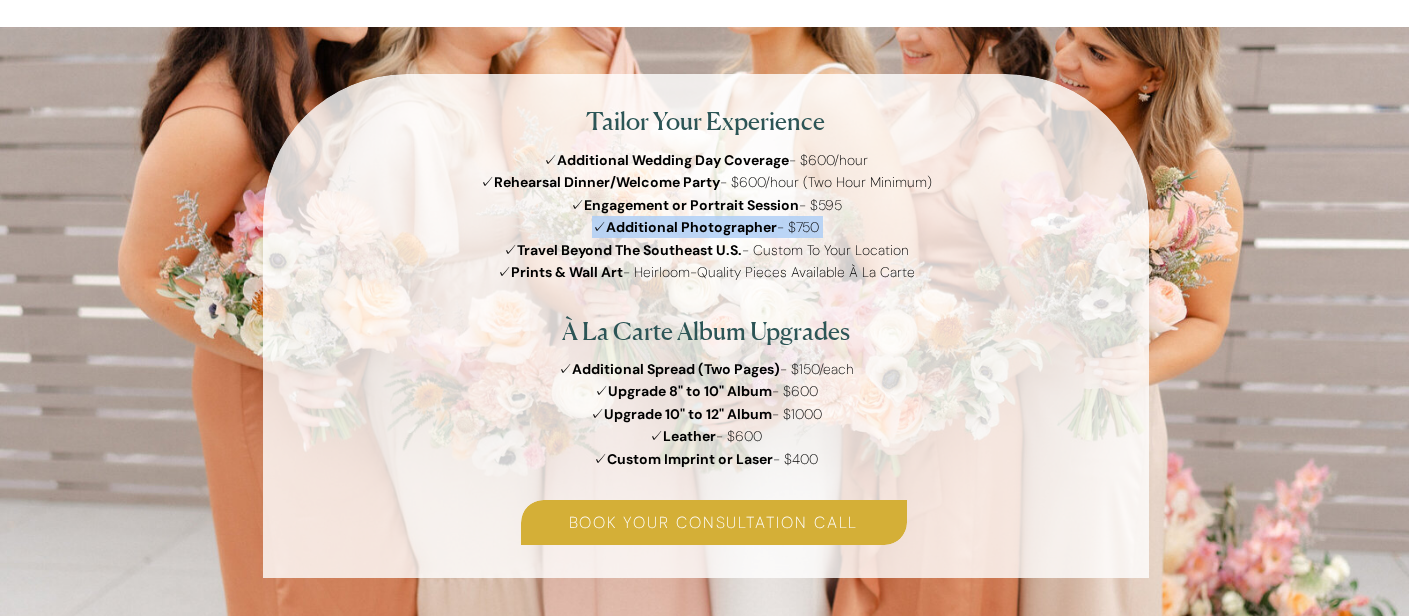 click on "✓  Additional Wedding Day Coverage  - $600/hour ✓  Rehearsal Dinner/Welcome Party  - $600/hour (Two Hour Minimum) ✓  Engagement or Portrait Session  - $595 ✓  Additional Photographer  - $750 ✓  Travel Beyond The Southeast U.S.  - Custom To Your Location ✓  Prints & Wall Art  - Heirloom-Quality Pieces Available À La Carte" at bounding box center (706, 243) 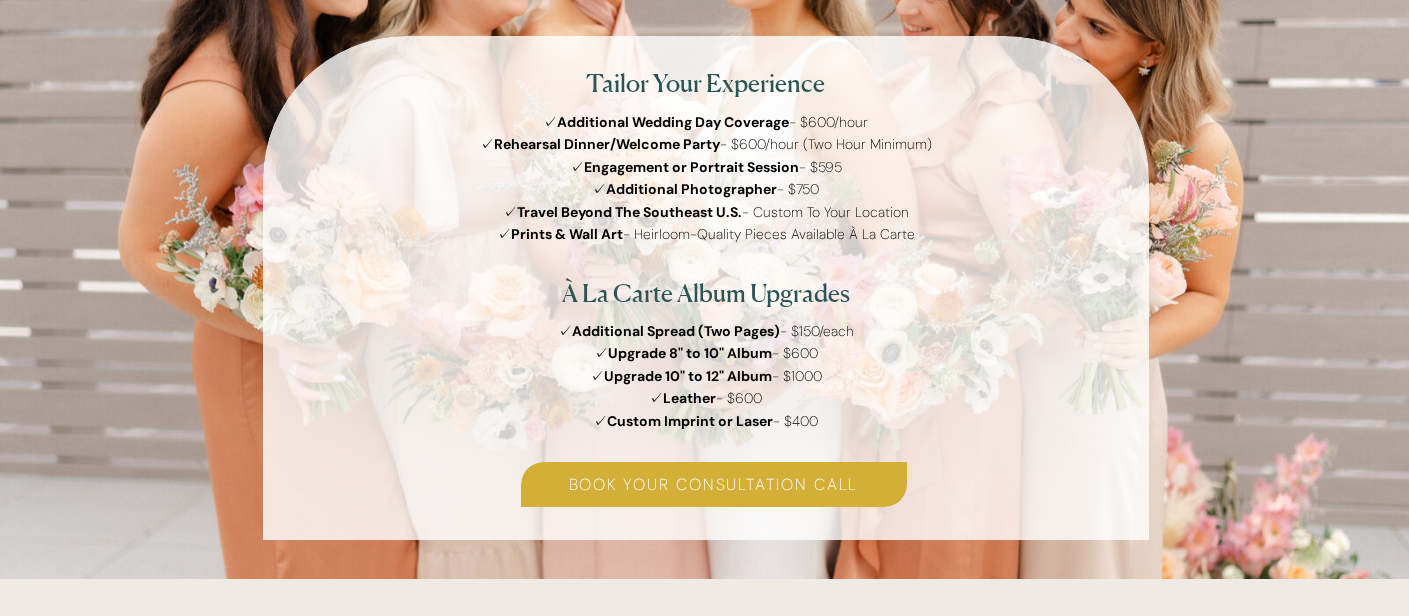 scroll, scrollTop: 3105, scrollLeft: 0, axis: vertical 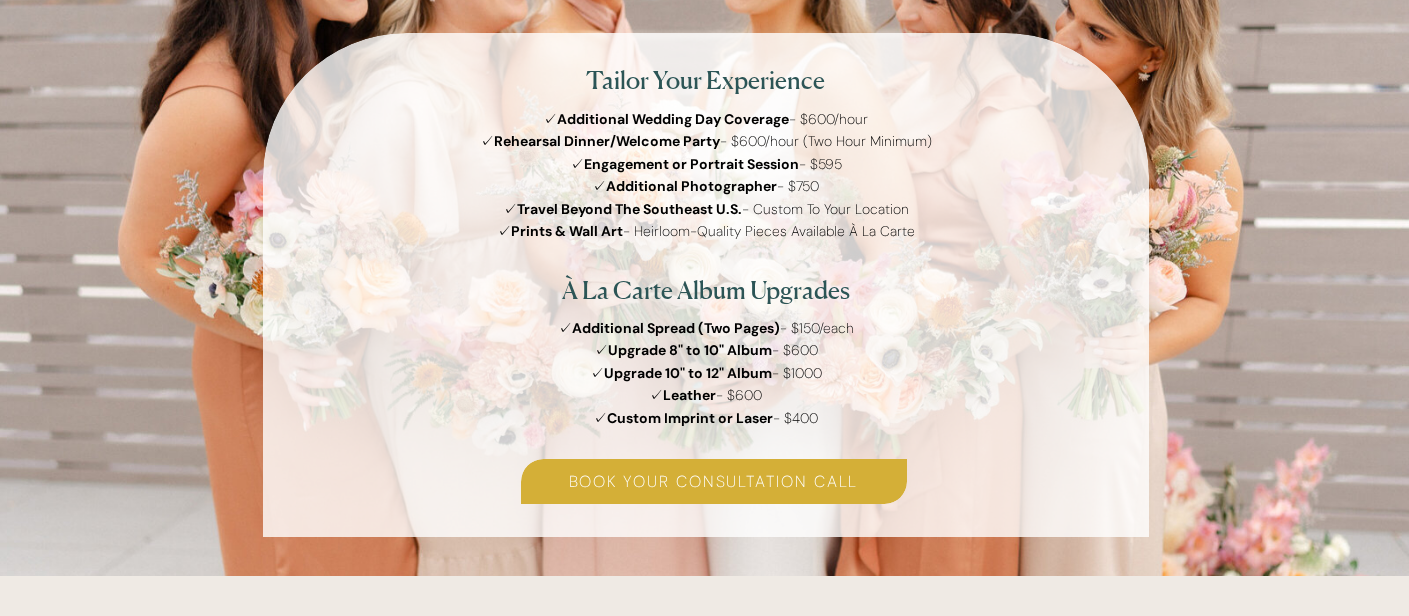 click on "✓  Additional Wedding Day Coverage  - $600/hour ✓  Rehearsal Dinner/Welcome Party  - $600/hour (Two Hour Minimum) ✓  Engagement or Portrait Session  - $595 ✓  Additional Photographer  - $750 ✓  Travel Beyond The Southeast U.S.  - Custom To Your Location ✓  Prints & Wall Art  - Heirloom-Quality Pieces Available À La Carte" at bounding box center (706, 202) 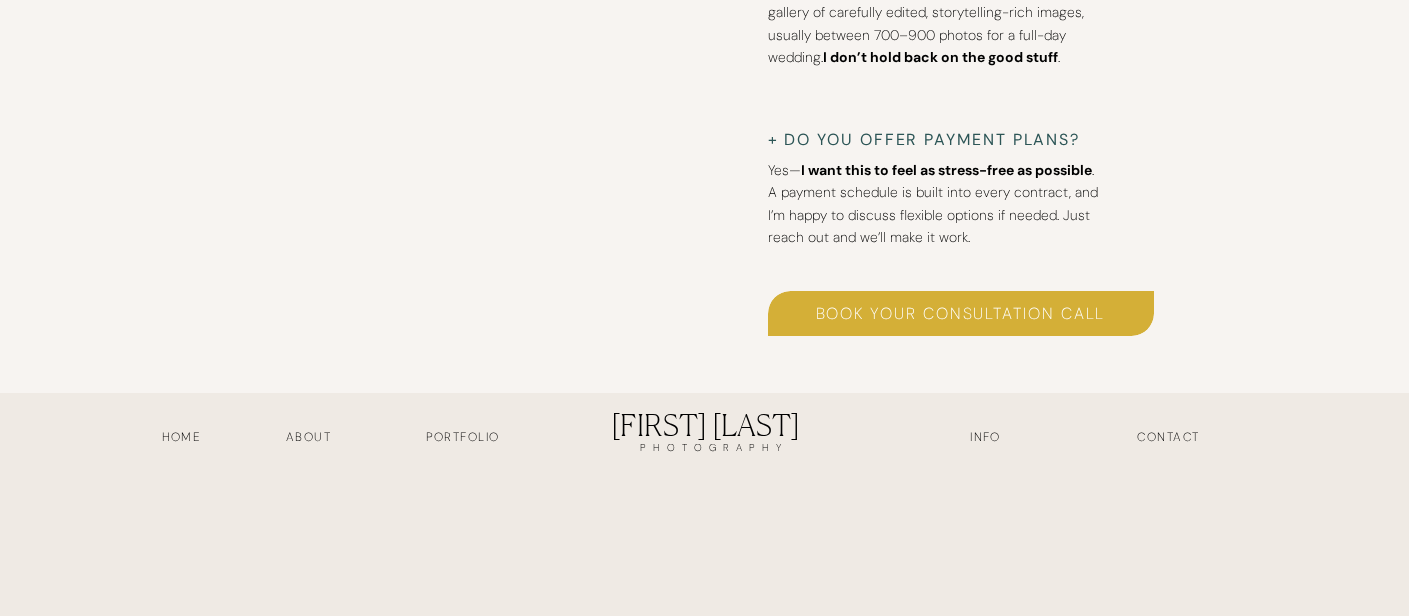 scroll, scrollTop: 7115, scrollLeft: 0, axis: vertical 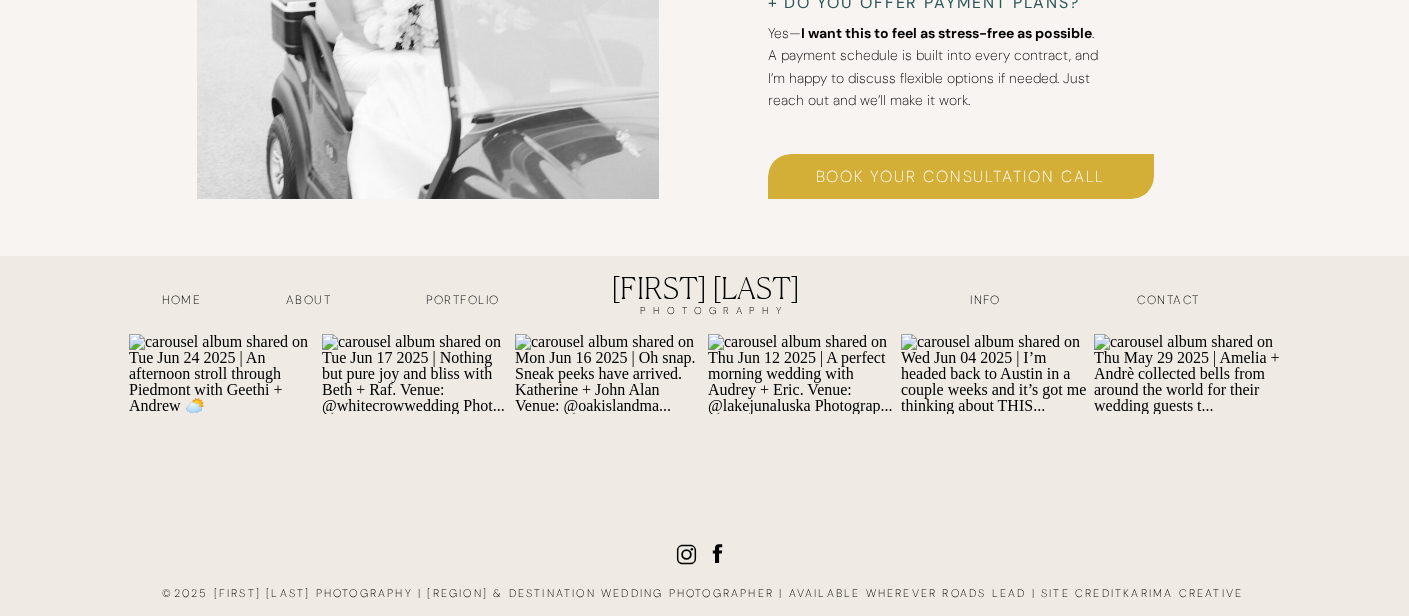 click on "Portfolio" at bounding box center [463, 302] 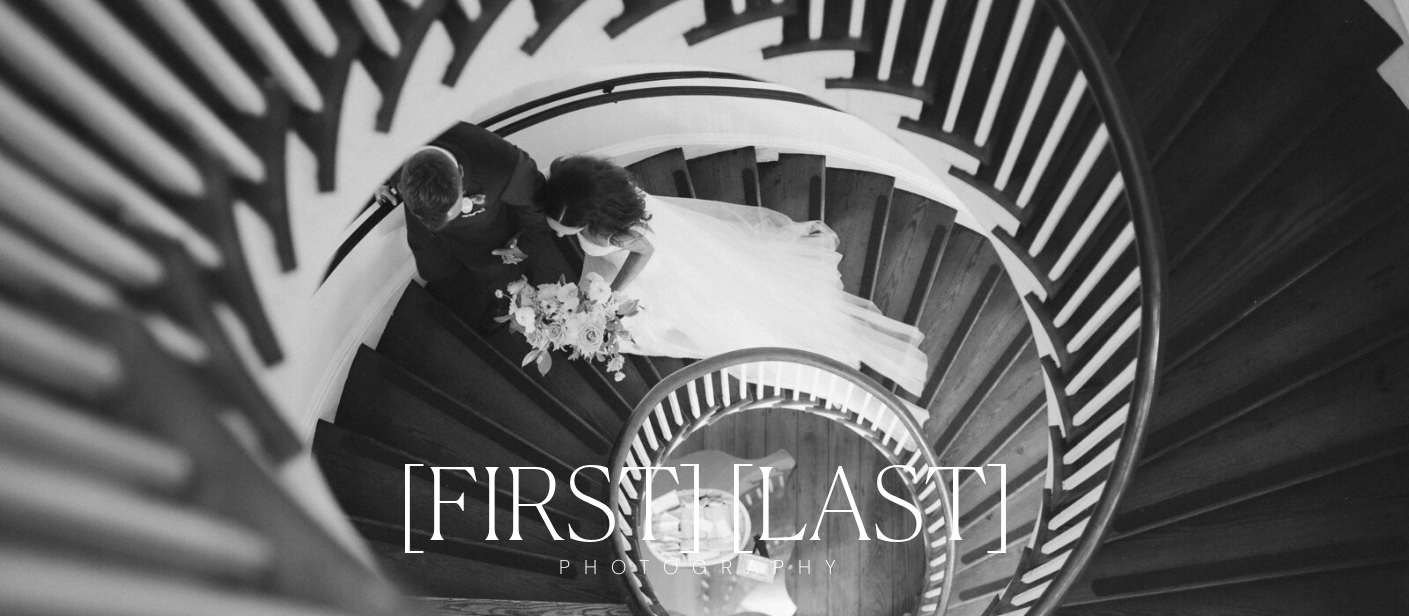 scroll, scrollTop: 0, scrollLeft: 0, axis: both 